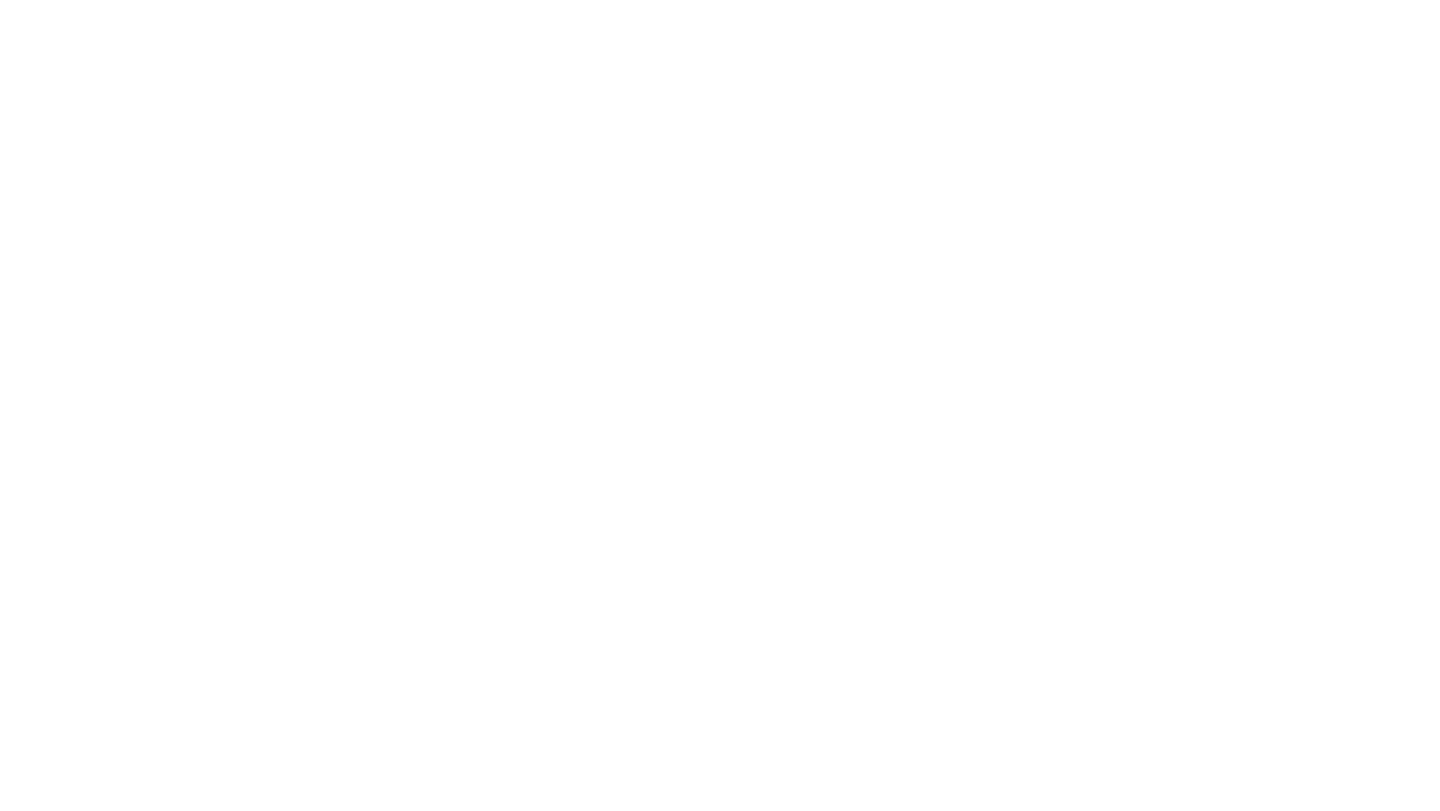 scroll, scrollTop: 0, scrollLeft: 0, axis: both 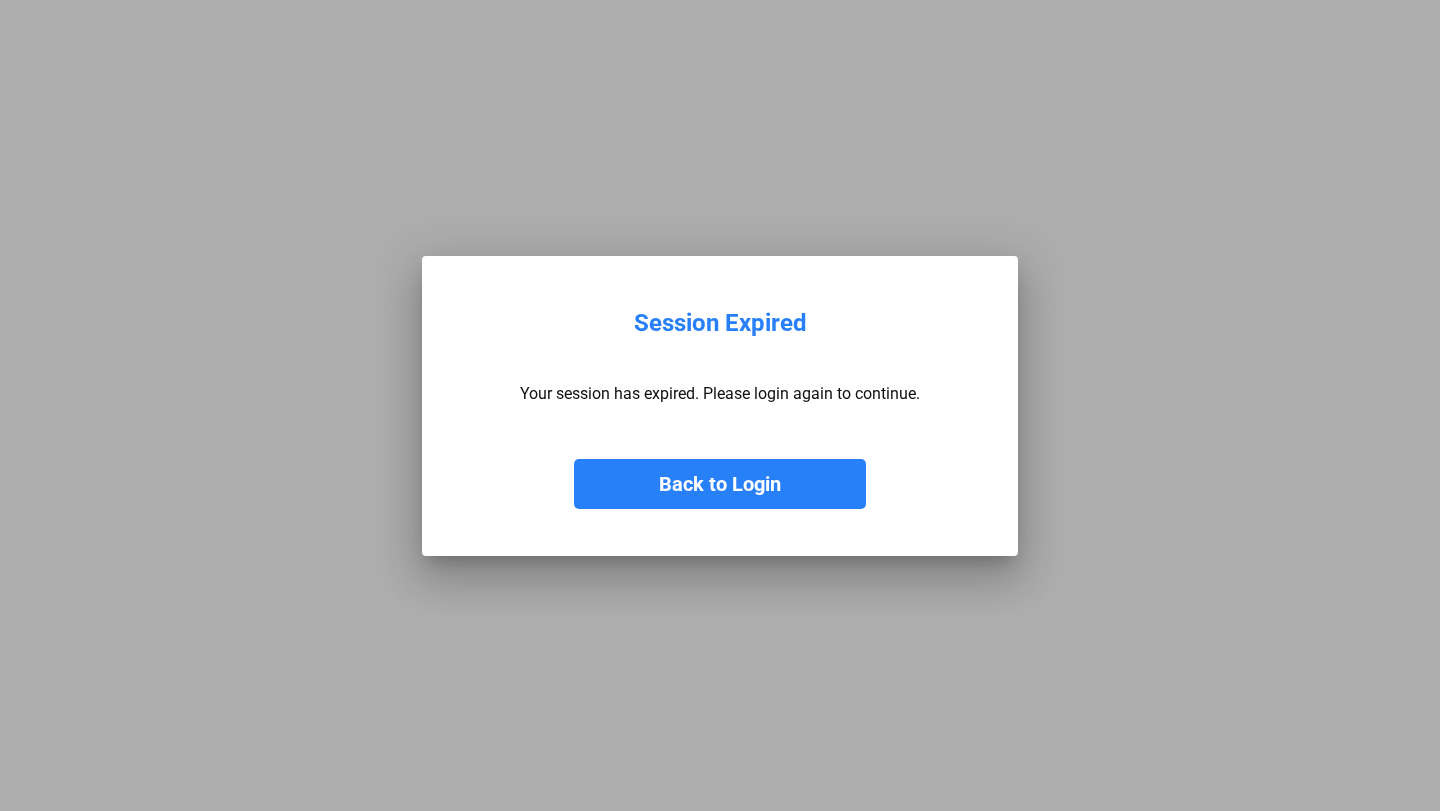 click on "Back to Login" at bounding box center [720, 484] 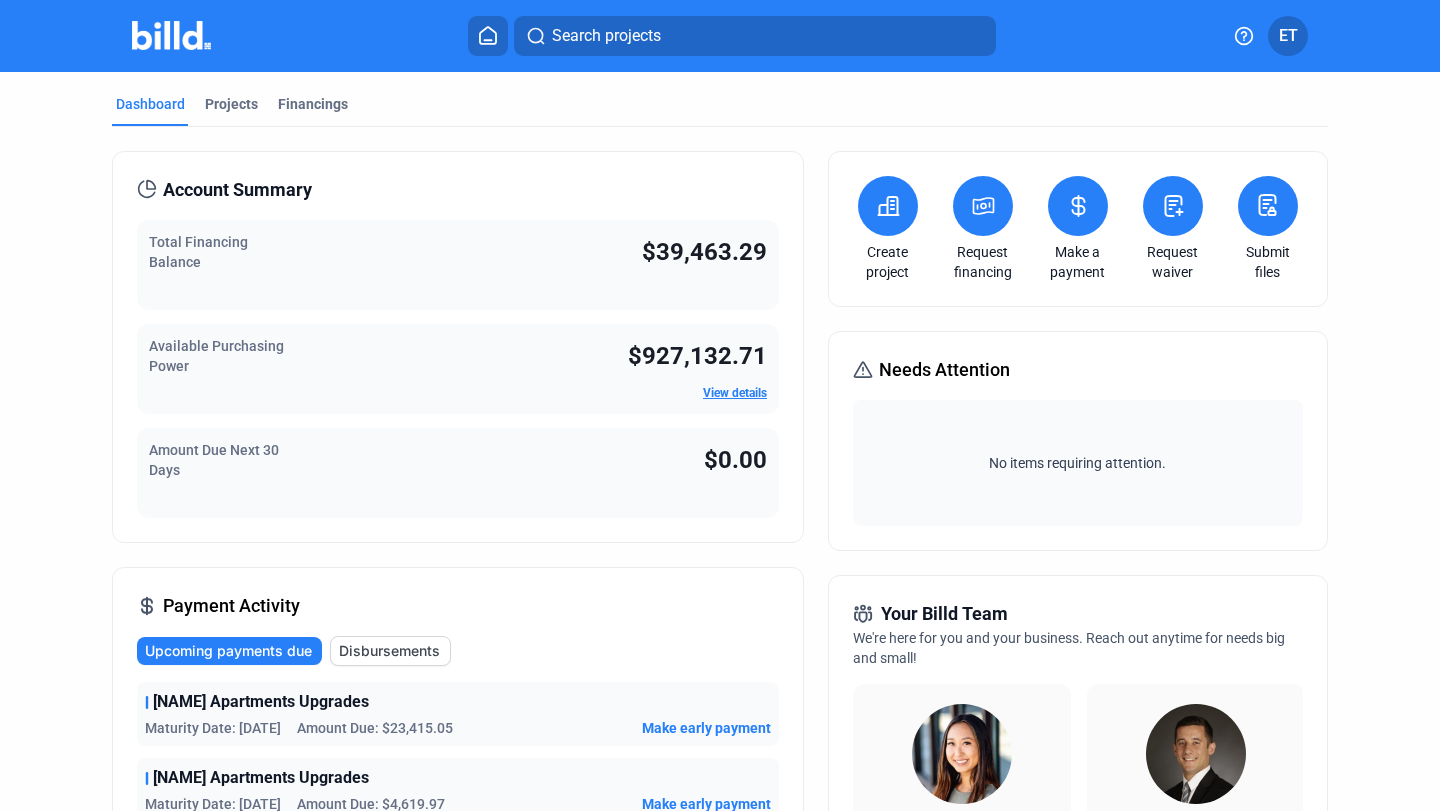 scroll, scrollTop: 0, scrollLeft: 0, axis: both 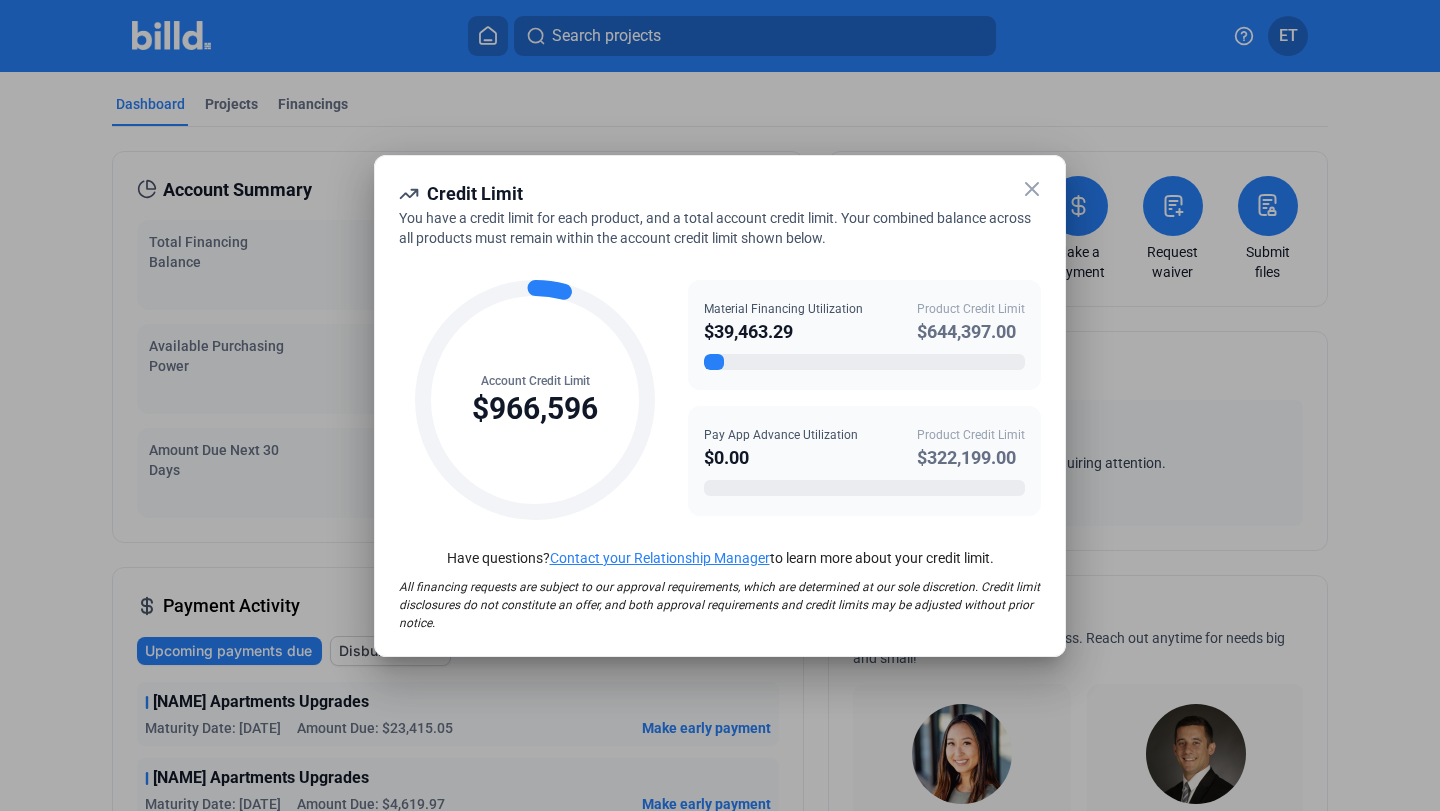 click 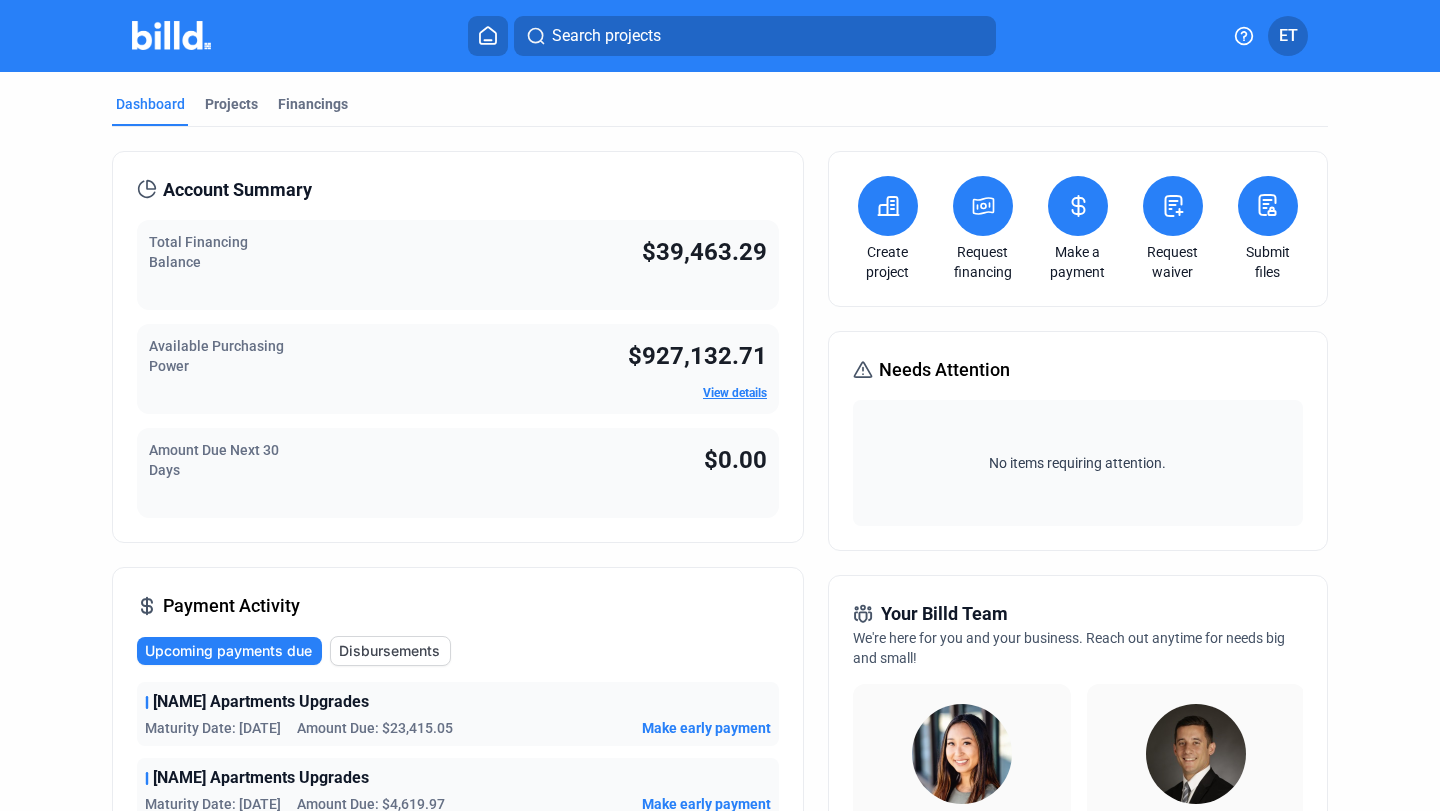click at bounding box center [983, 206] 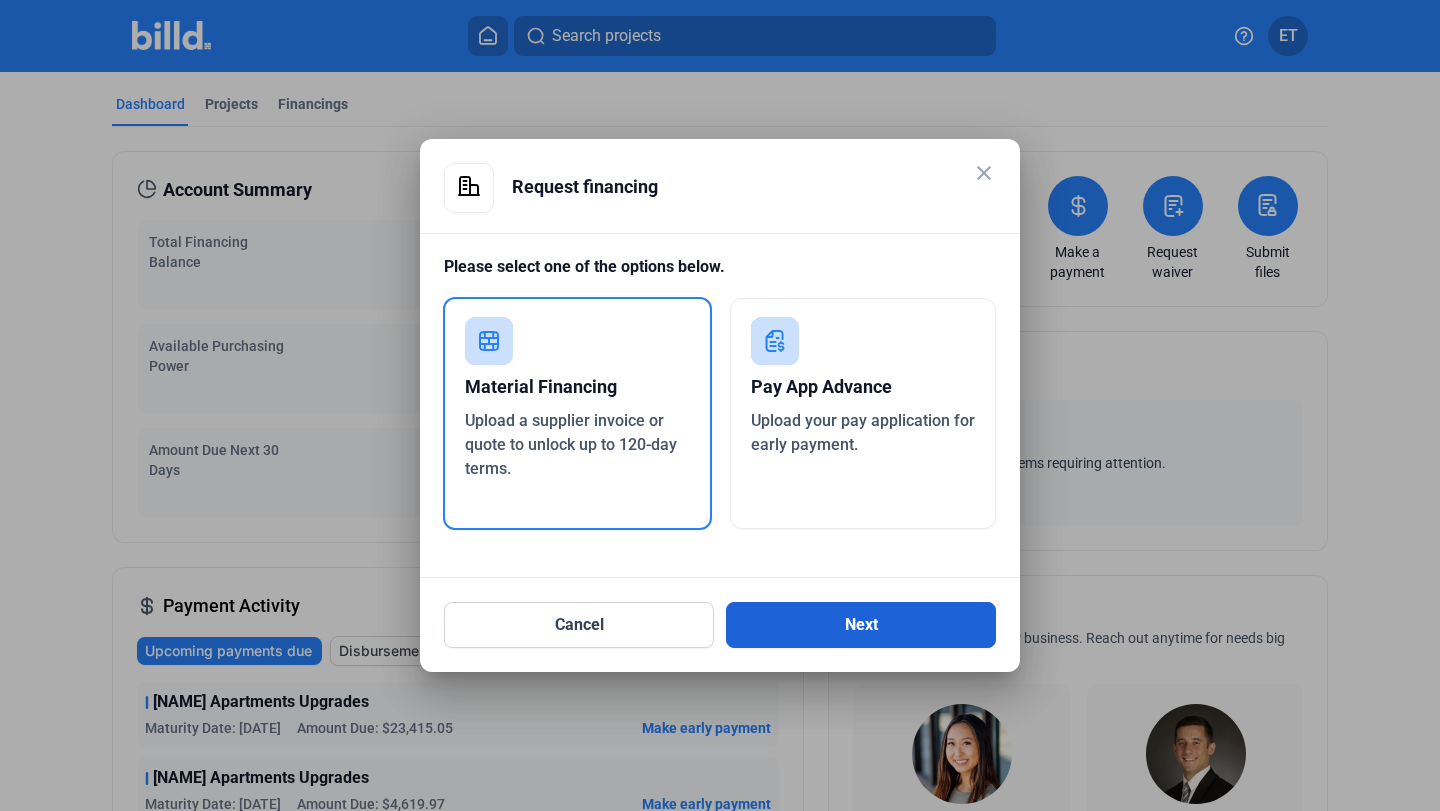 click on "Next" at bounding box center [861, 625] 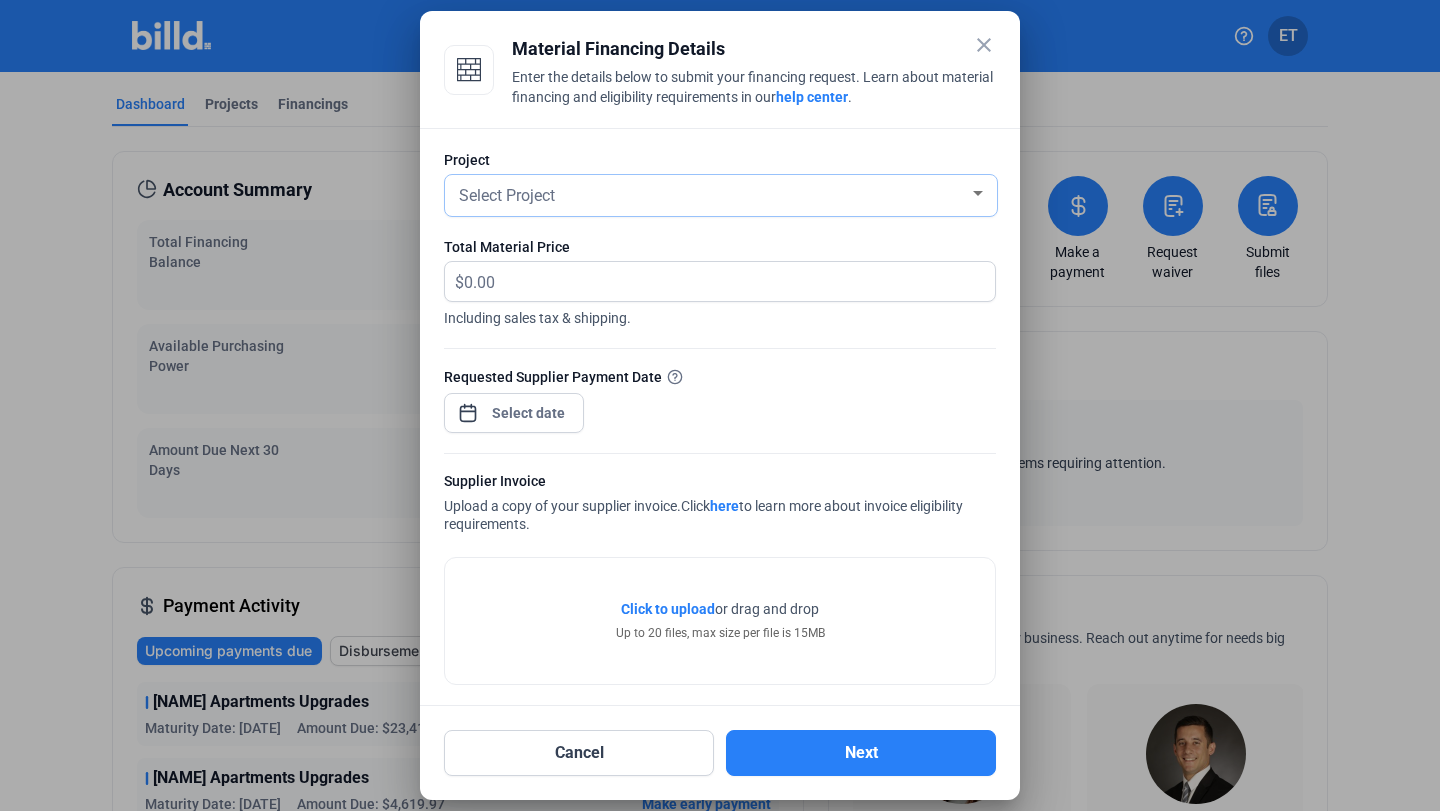 click on "Select Project" at bounding box center (712, 194) 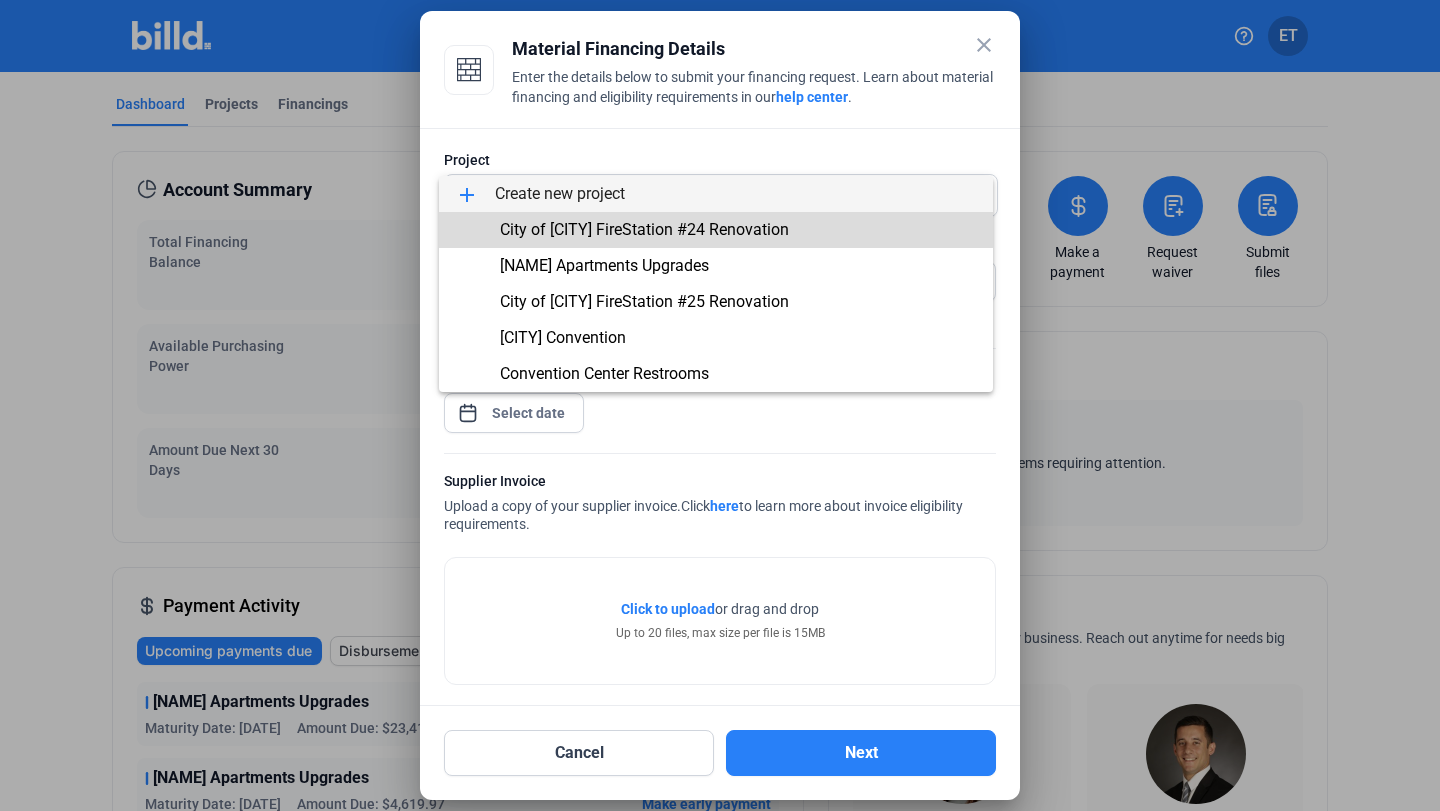 click on "City of [CITY] FireStation #24 Renovation" at bounding box center (644, 229) 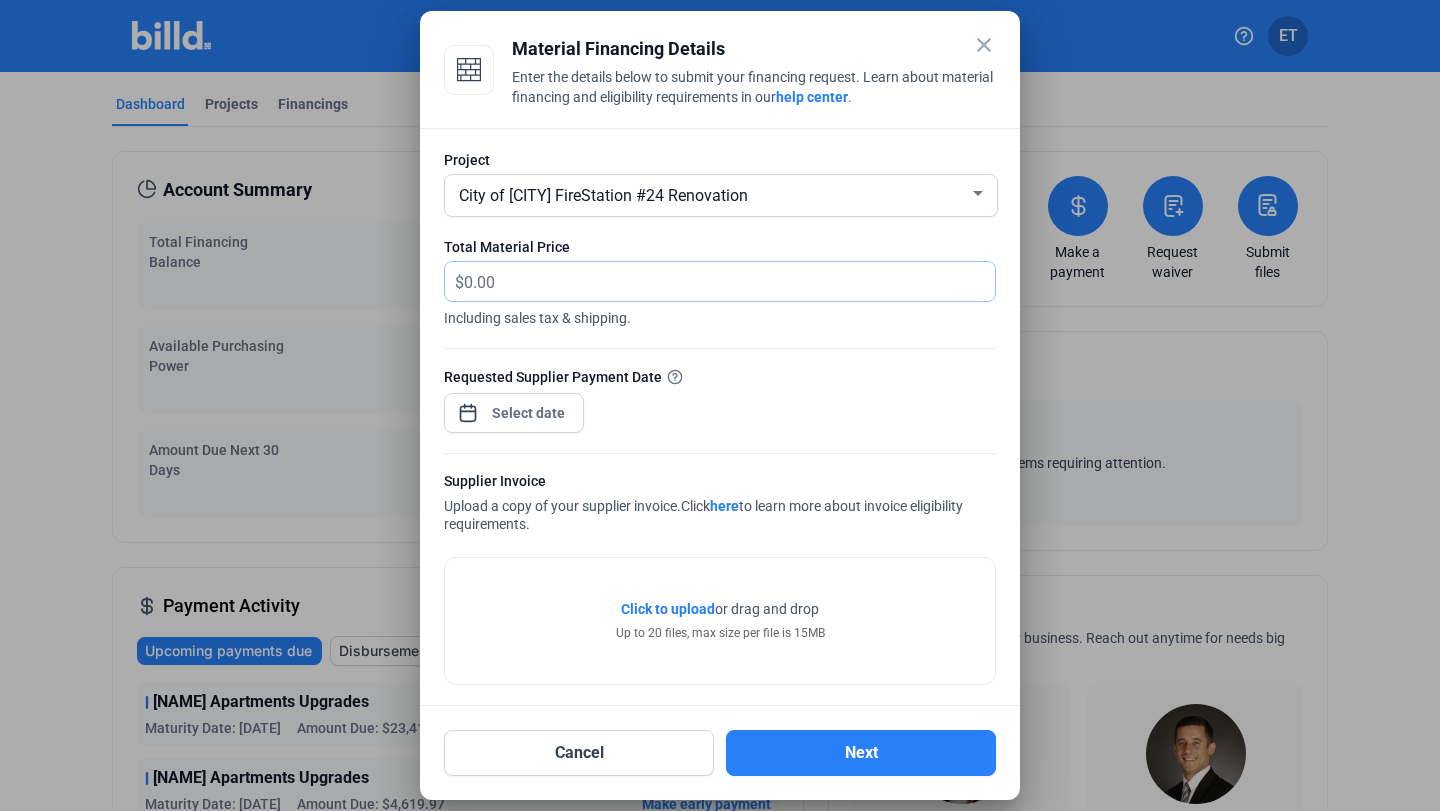 click at bounding box center (718, 281) 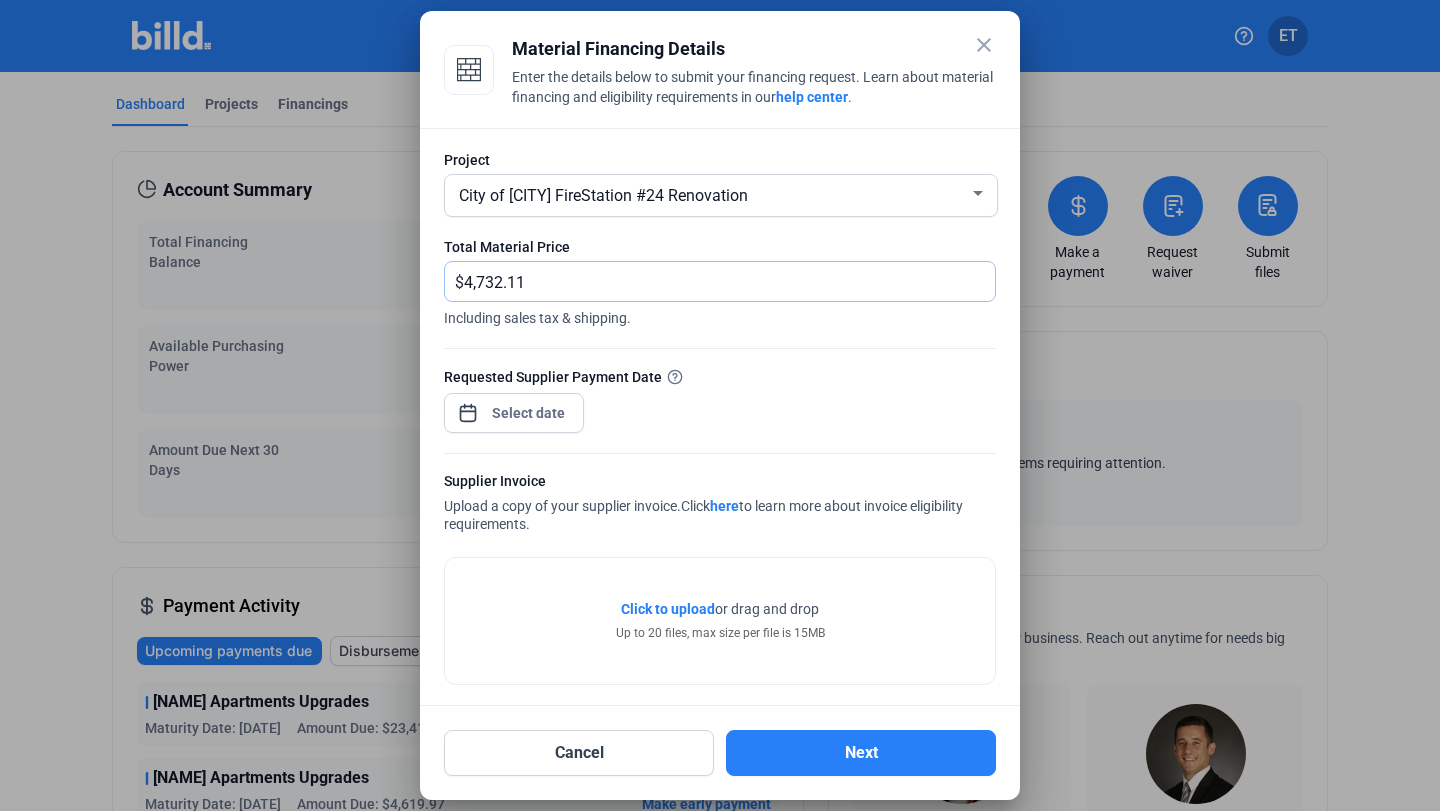 type on "4,732.11" 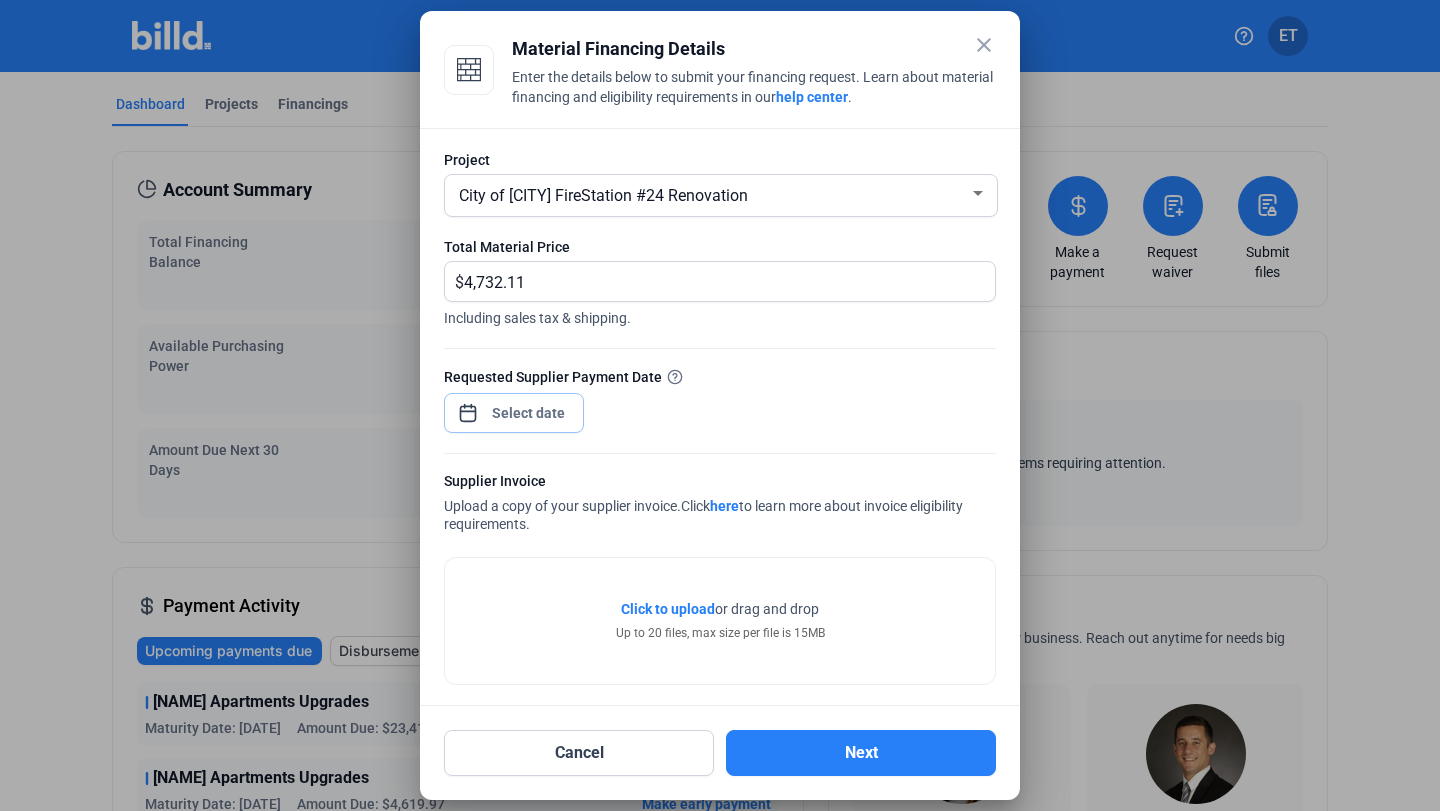 click on "close  Material Financing Details   Enter the details below to submit your financing request. Learn about material financing and eligibility requirements in our   help center .  Project  City of [CITY] FireStation #24 Renovation  Total Material Price  $ 4,732.11 Including sales tax & shipping.  Requested Supplier Payment Date   Supplier Invoice   Upload a copy of your supplier invoice.   Click  here  to learn more about invoice eligibility requirements.  Click to upload  Tap to upload or drag and drop  Up to 20 files, max size per file is 15MB   Cancel   Next" at bounding box center [720, 405] 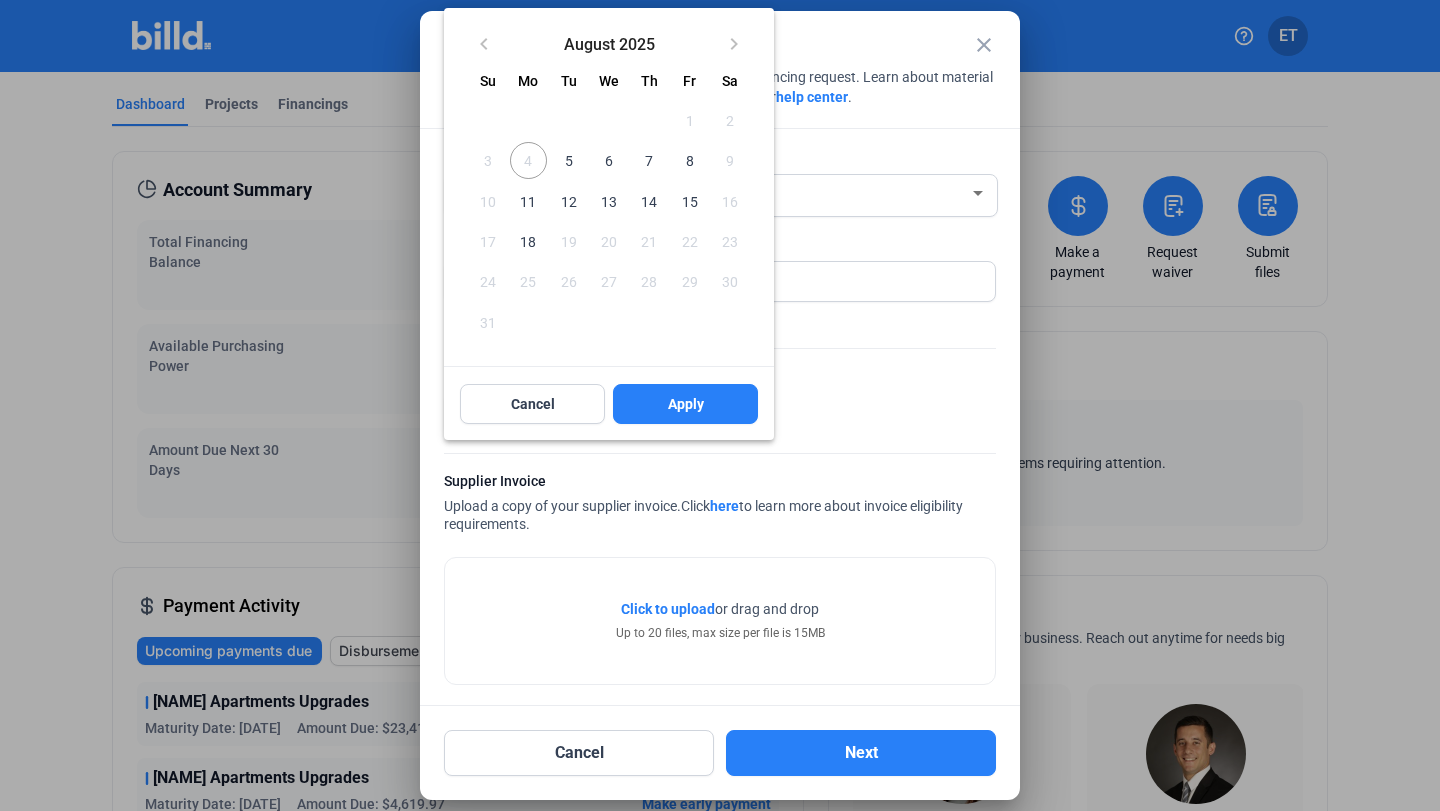 click on "5" at bounding box center [569, 160] 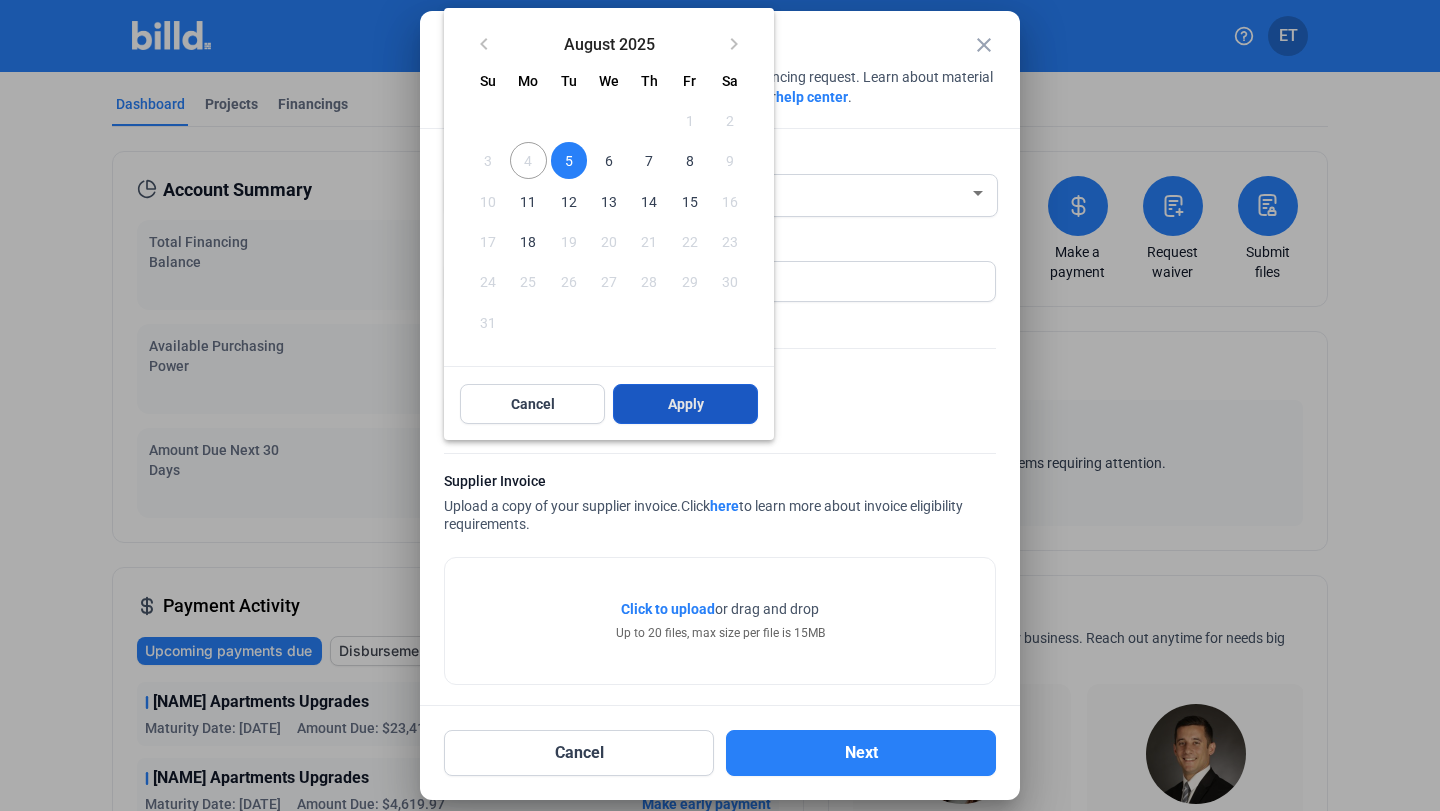 click on "Apply" at bounding box center (685, 404) 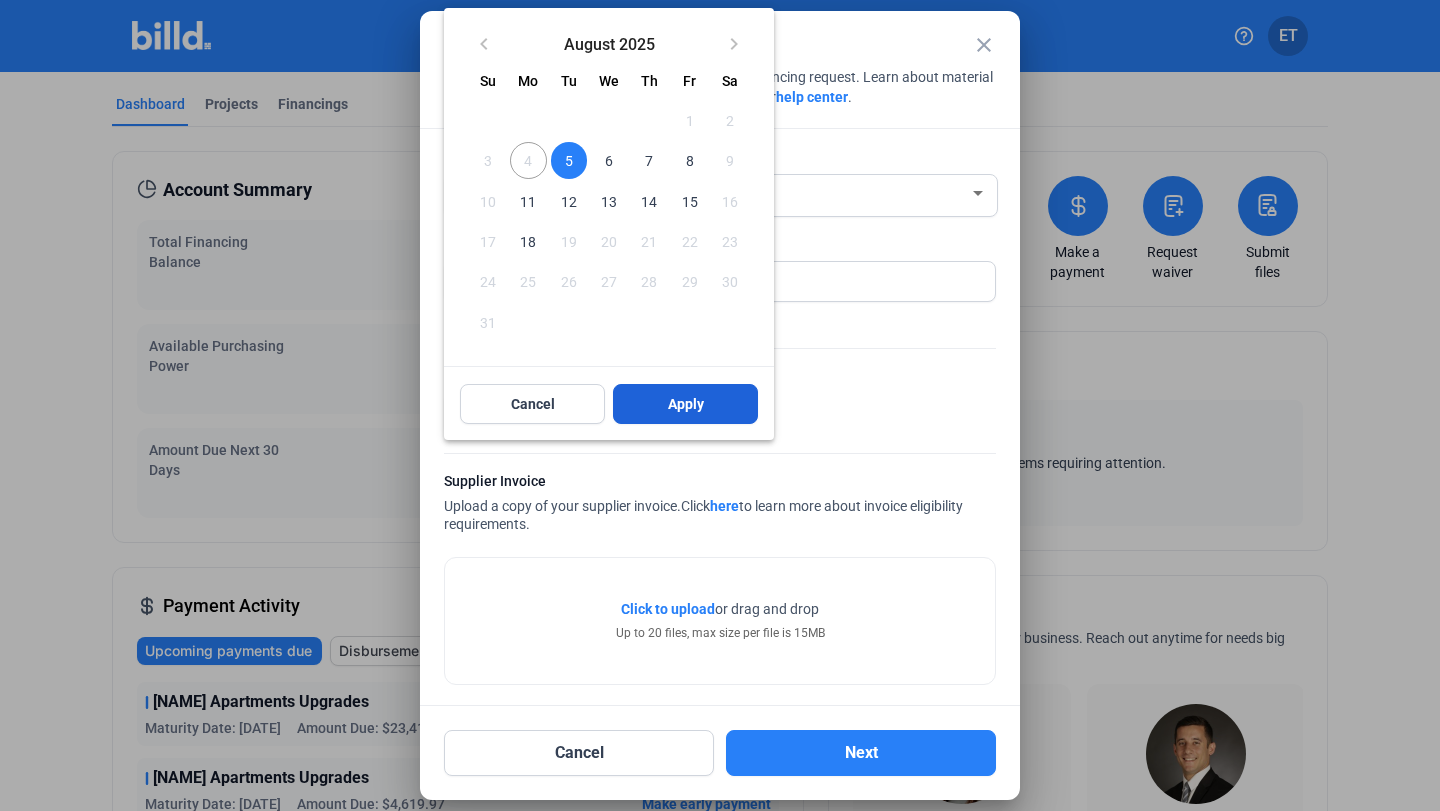click on "Apply" at bounding box center [686, 404] 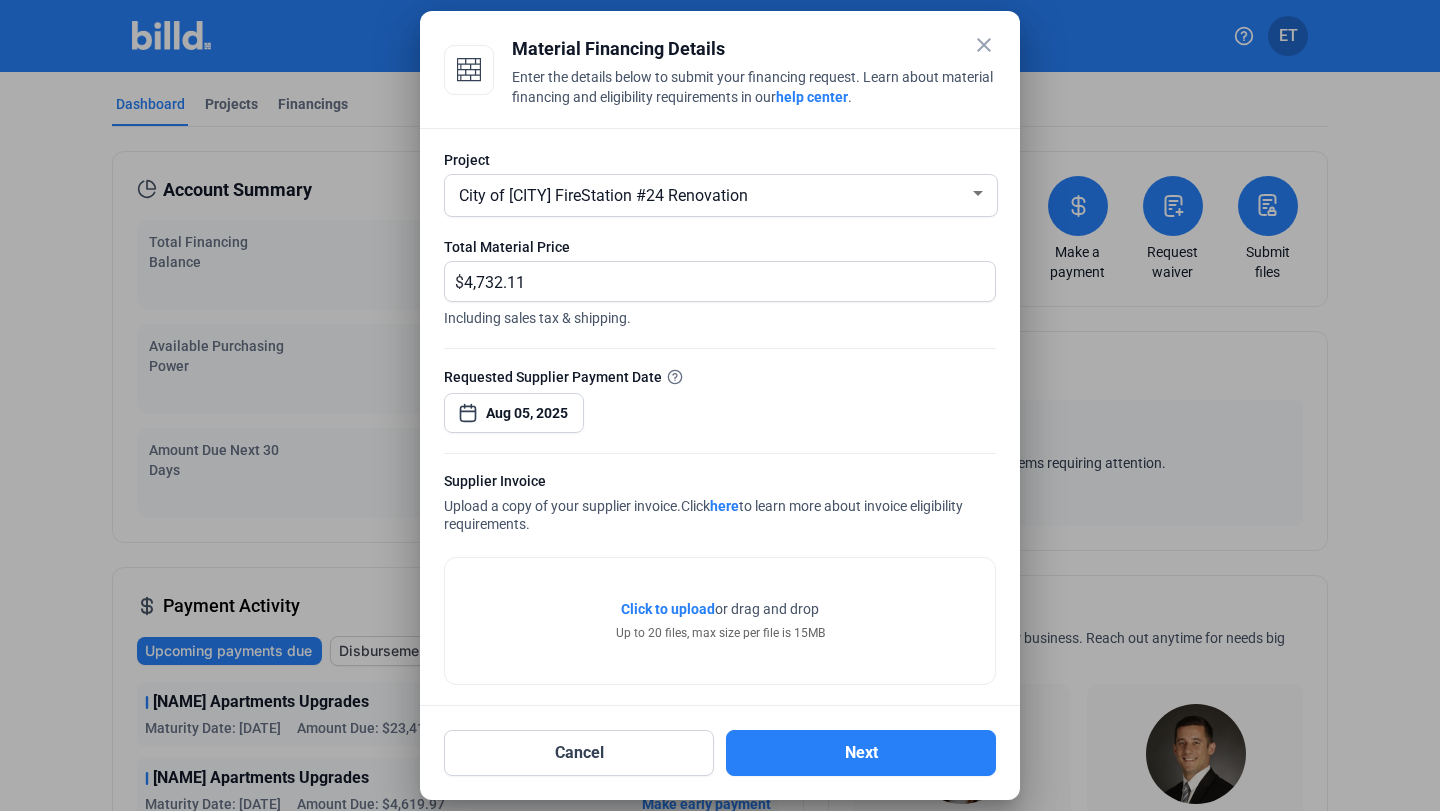 click on "Click to upload" 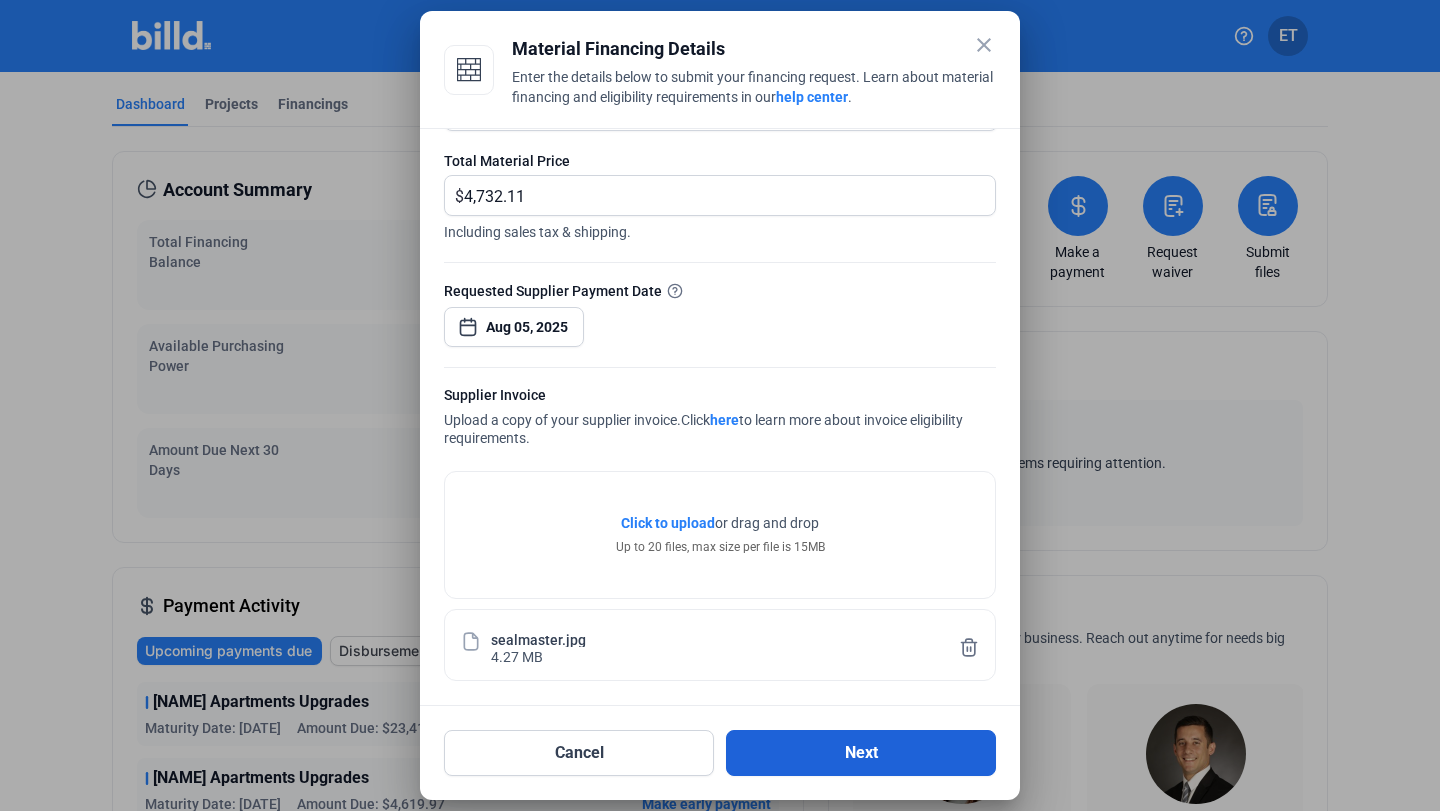 scroll, scrollTop: 86, scrollLeft: 0, axis: vertical 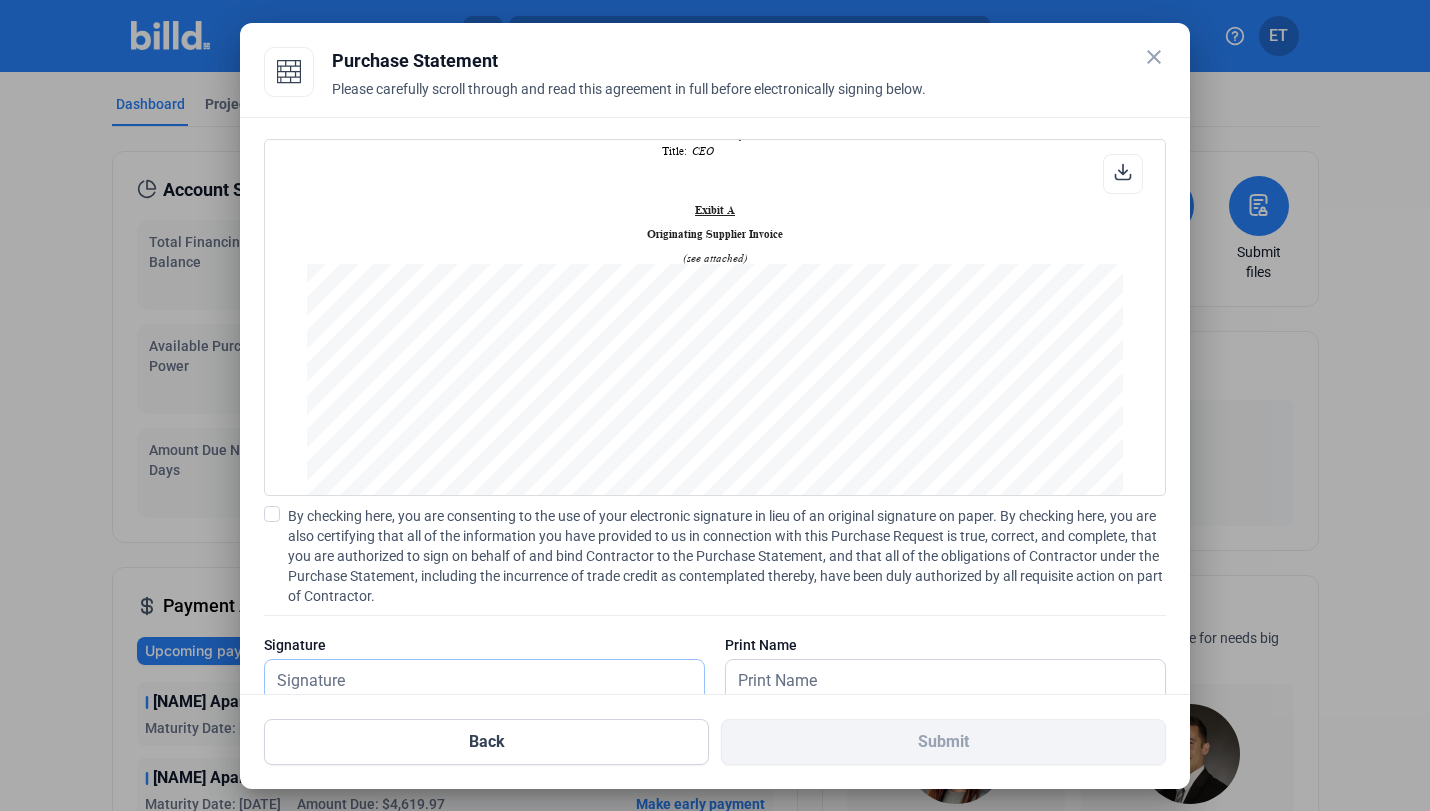 click at bounding box center (484, 680) 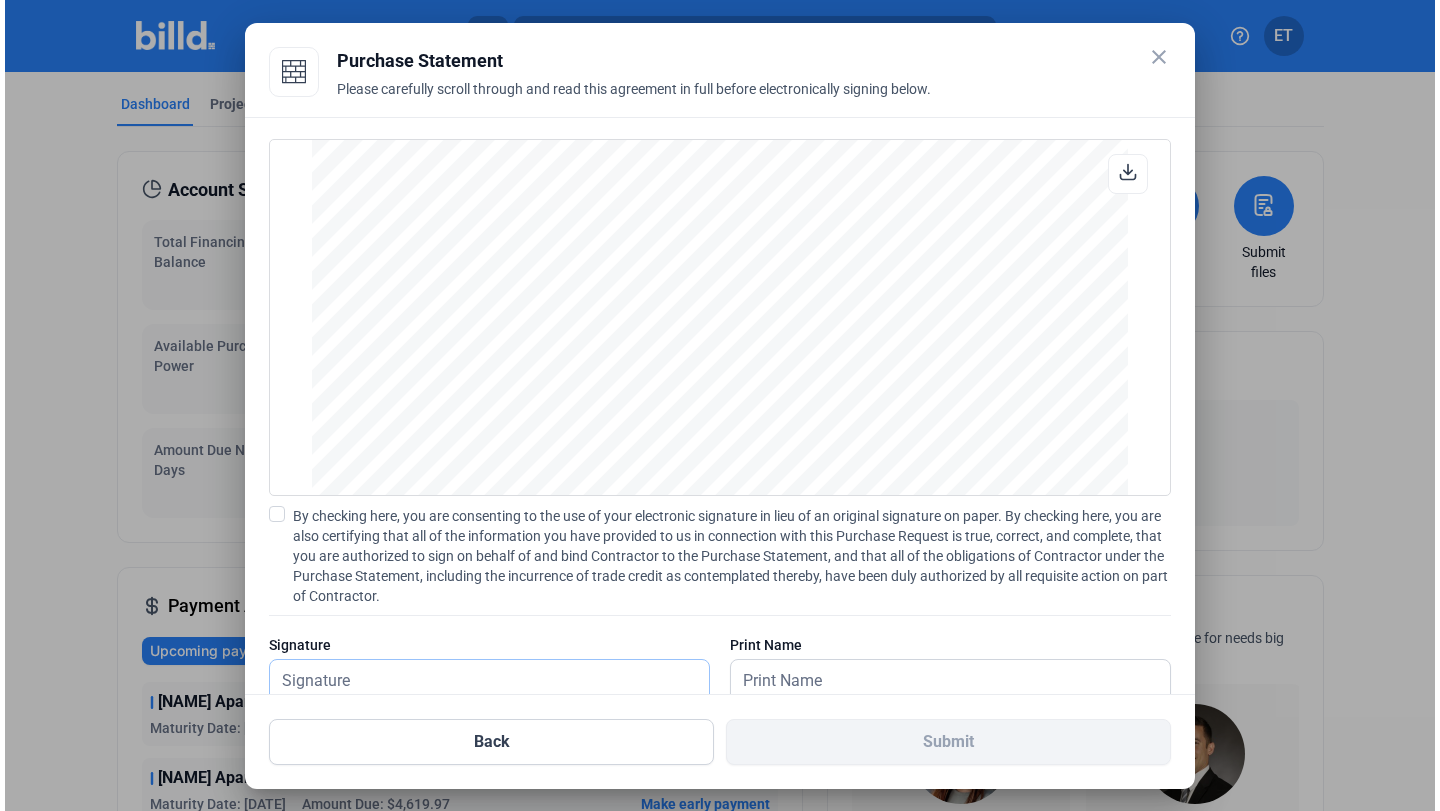 scroll, scrollTop: 1660, scrollLeft: 0, axis: vertical 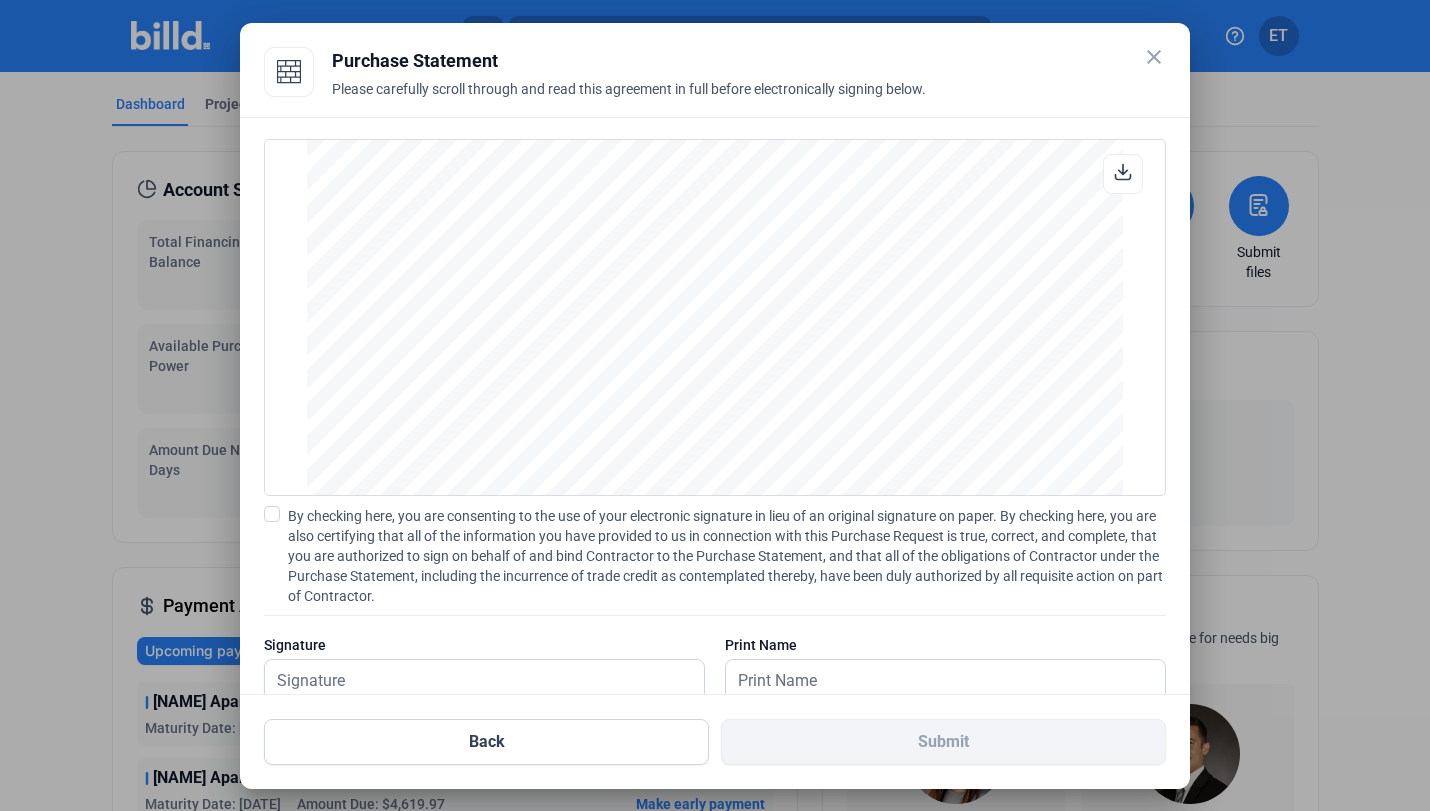 click on "Project Name: Project Address: Exhibit A" at bounding box center [715, 406] 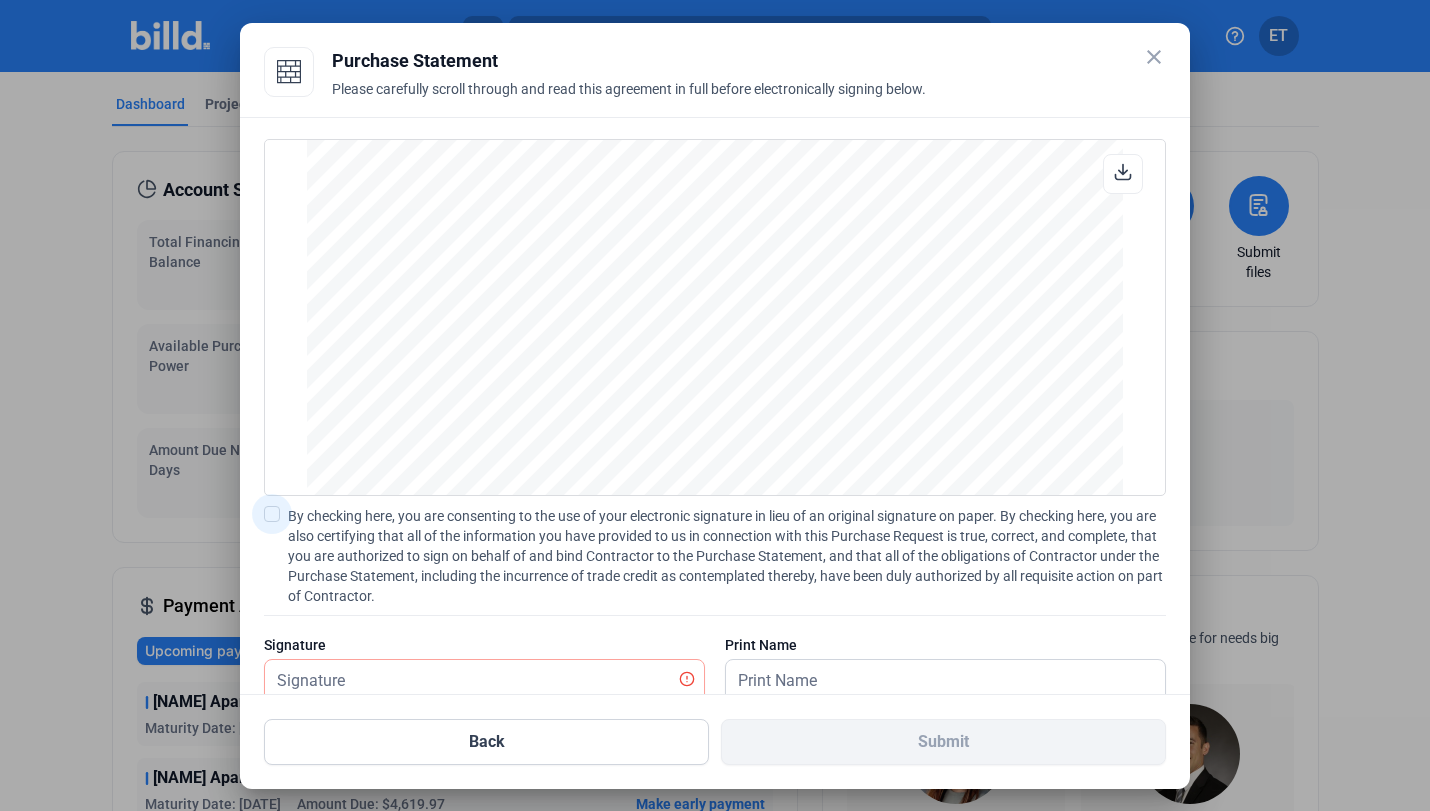 click at bounding box center [272, 514] 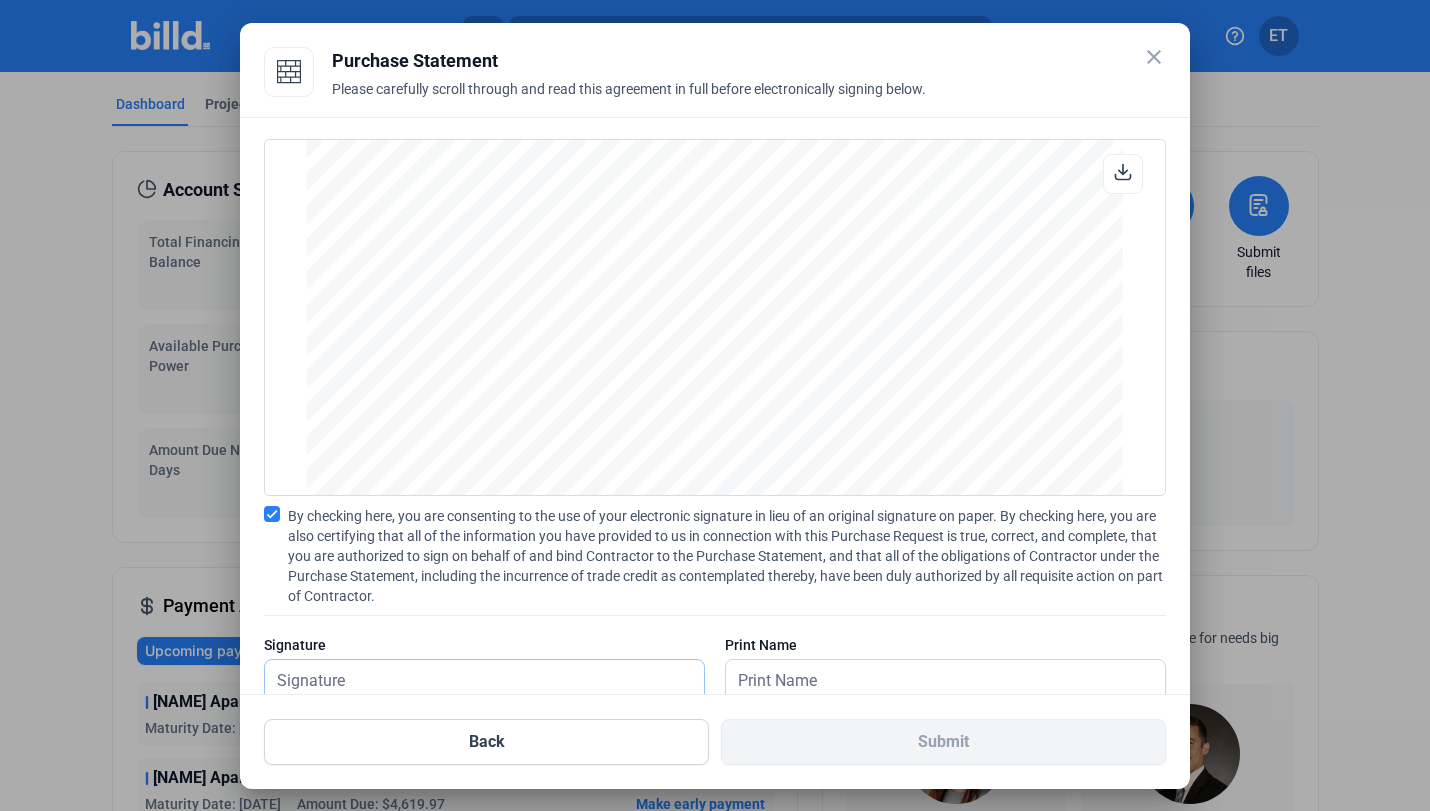 click at bounding box center [484, 680] 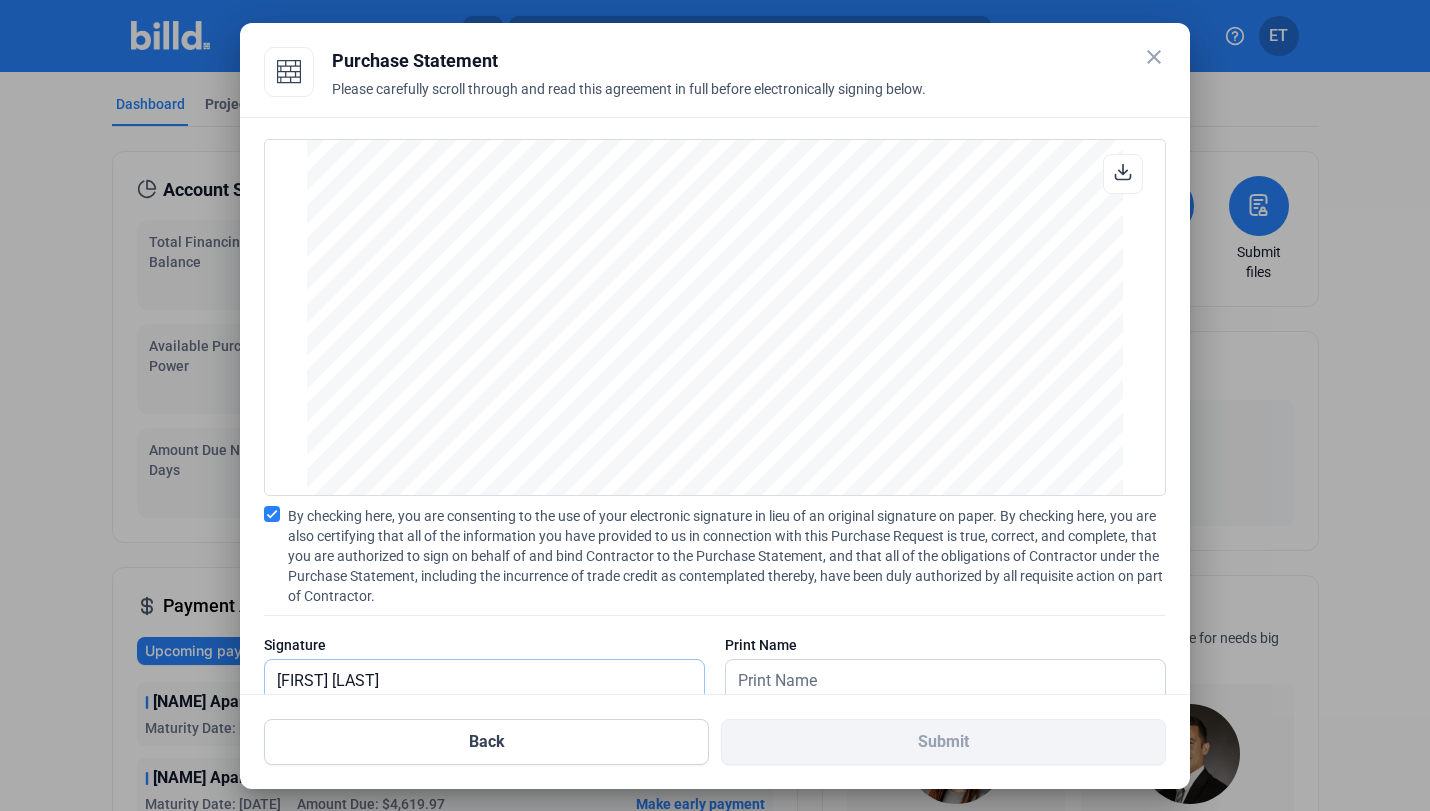 type on "[FIRST] [LAST]" 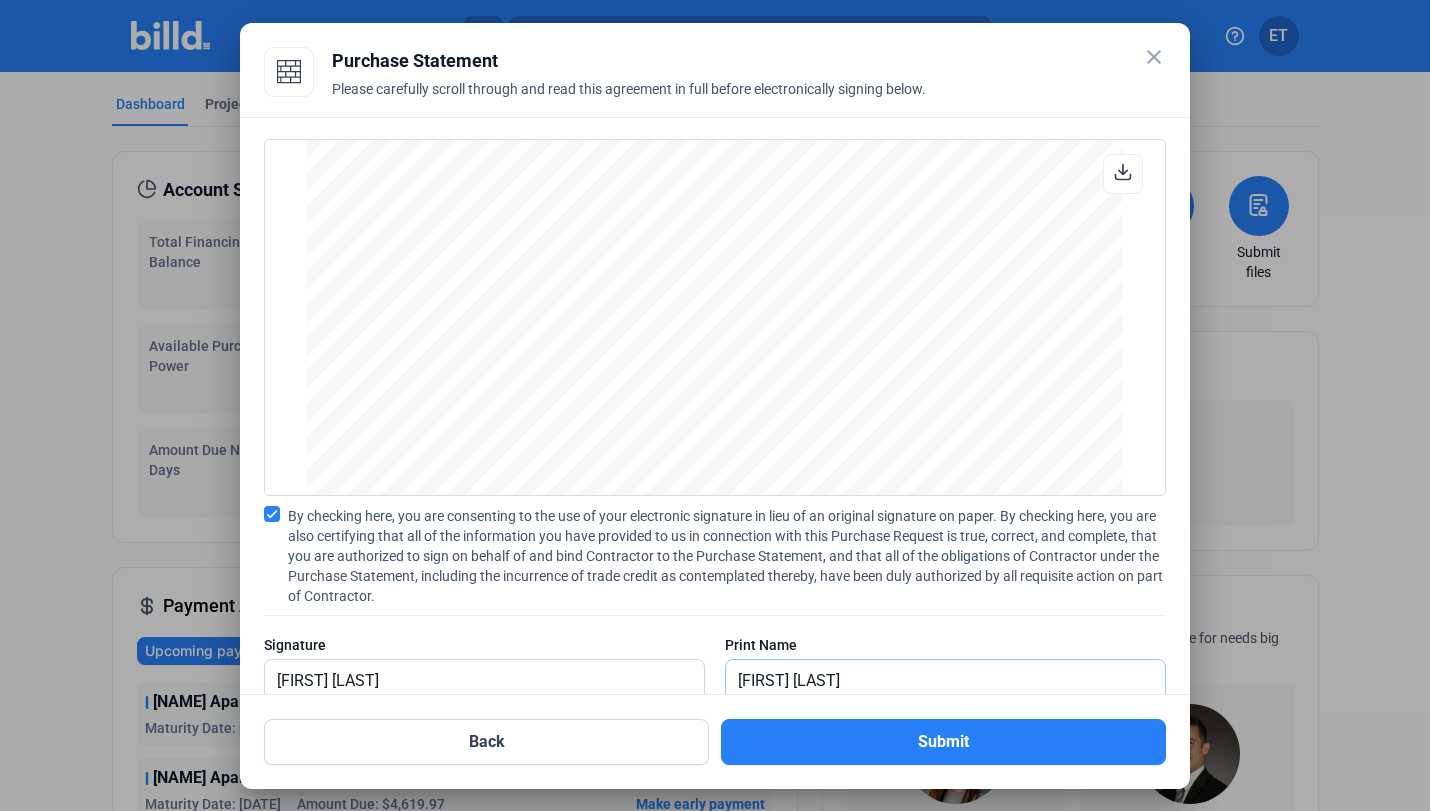 type on "[FIRST] [LAST]" 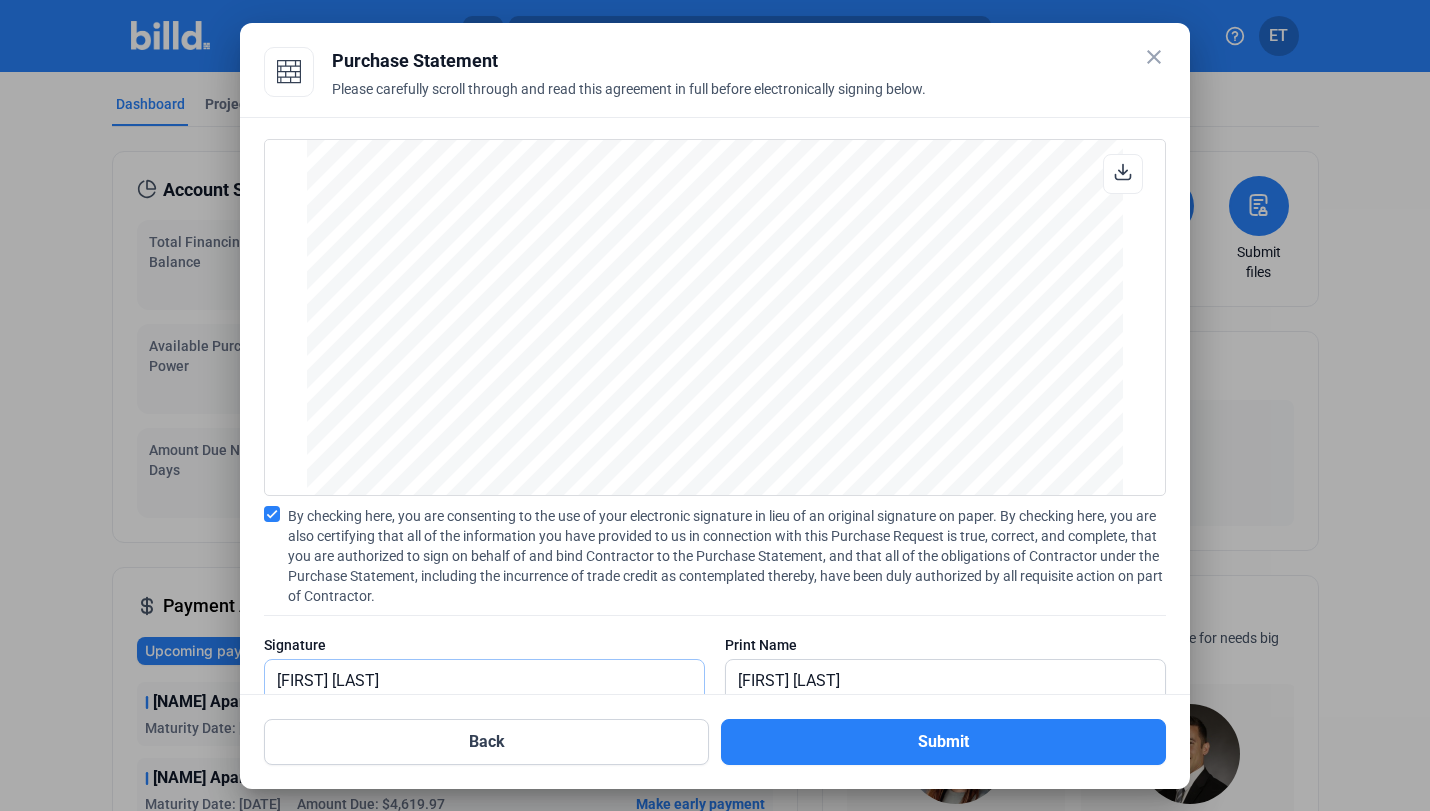 click on "[FIRST] [LAST]" at bounding box center (473, 680) 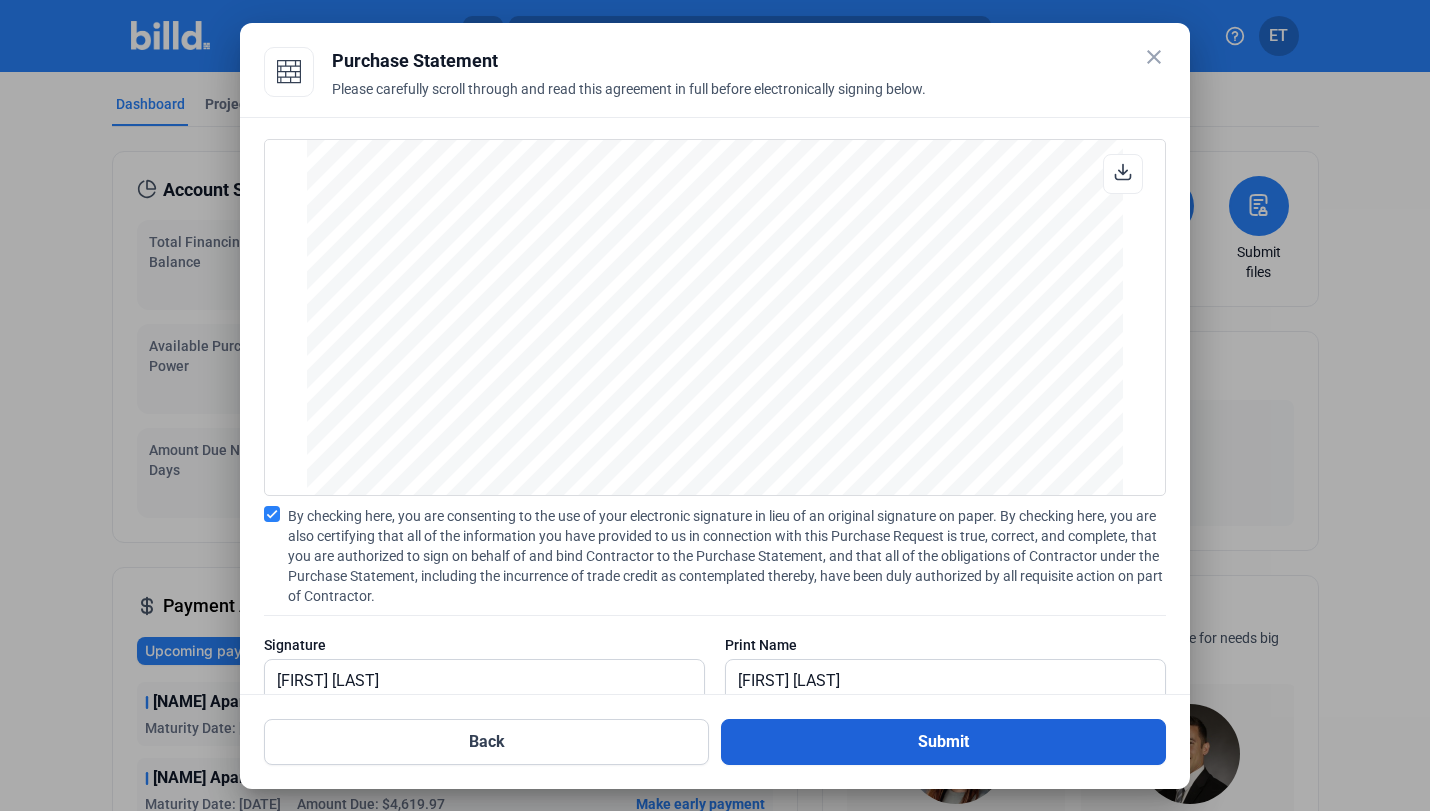 click on "Submit" at bounding box center [943, 742] 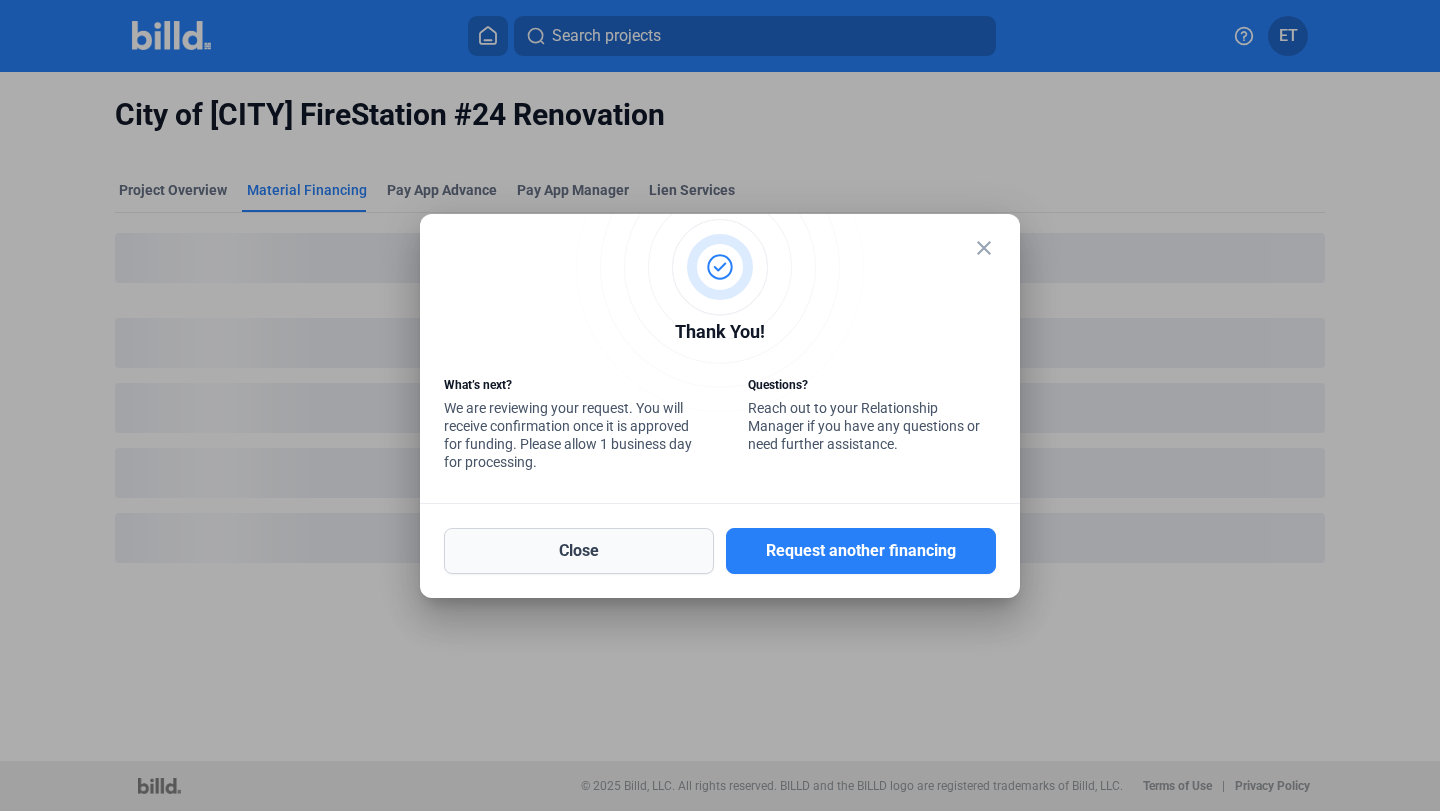 click on "Close" at bounding box center [579, 551] 